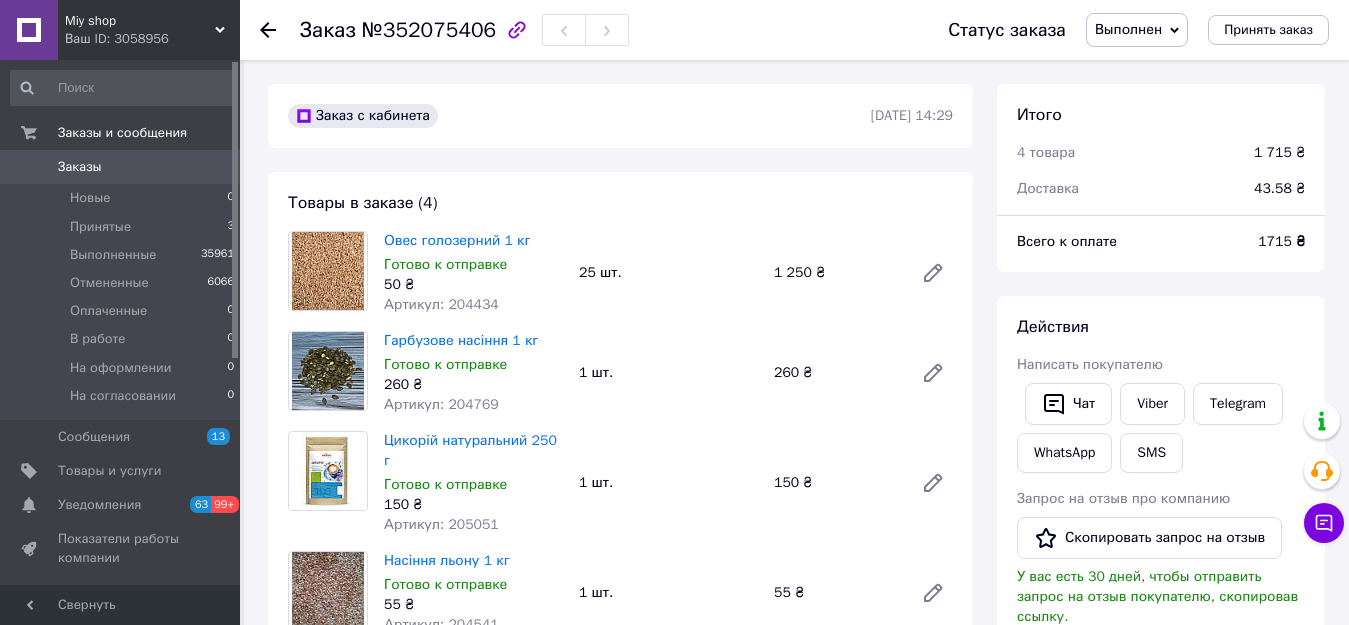 scroll, scrollTop: 100, scrollLeft: 0, axis: vertical 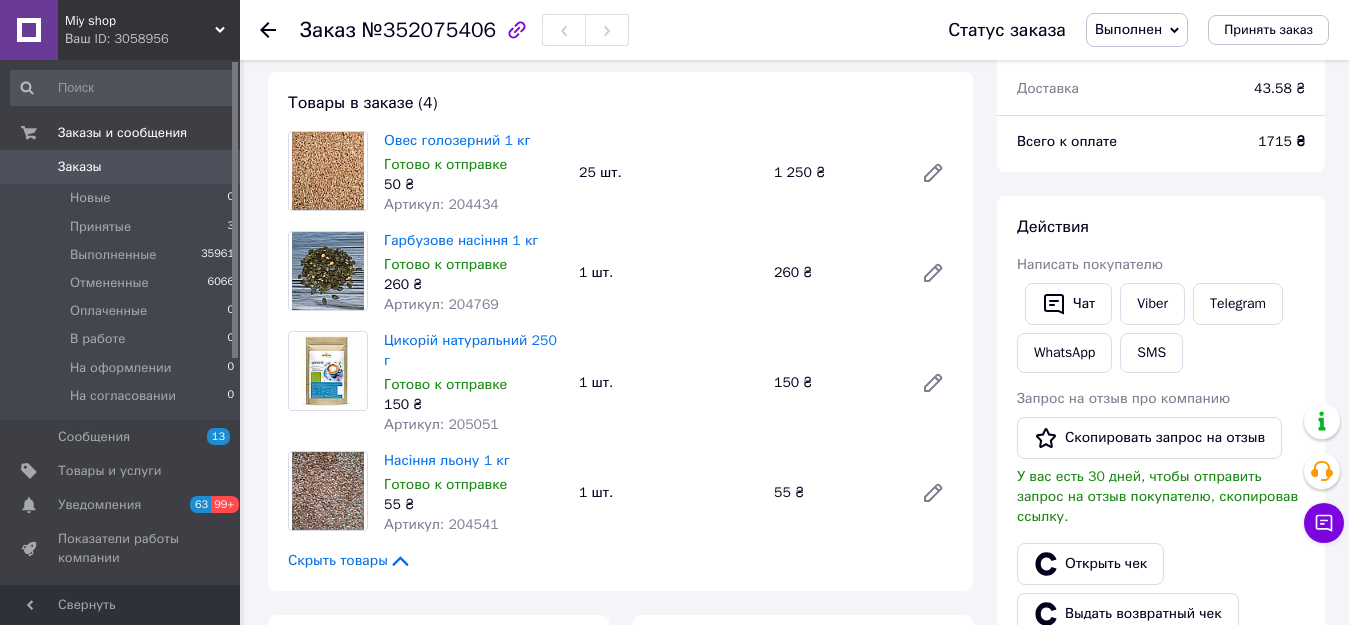 click on "Заказы" at bounding box center [80, 167] 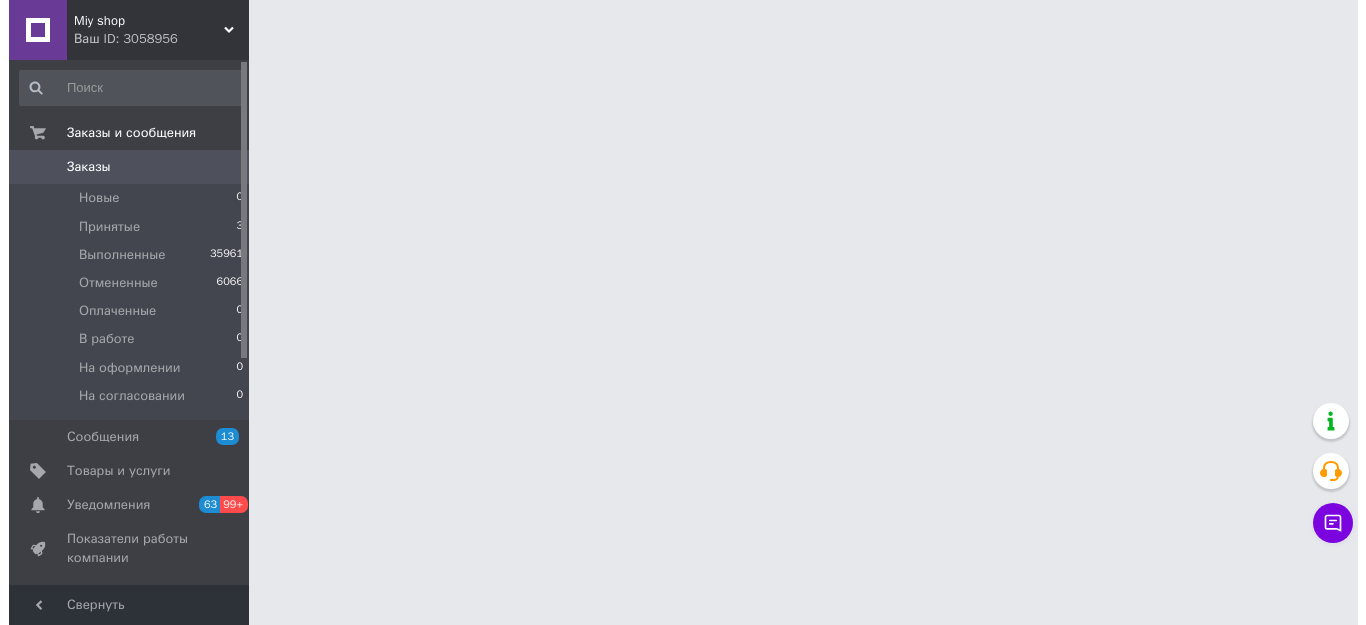 scroll, scrollTop: 0, scrollLeft: 0, axis: both 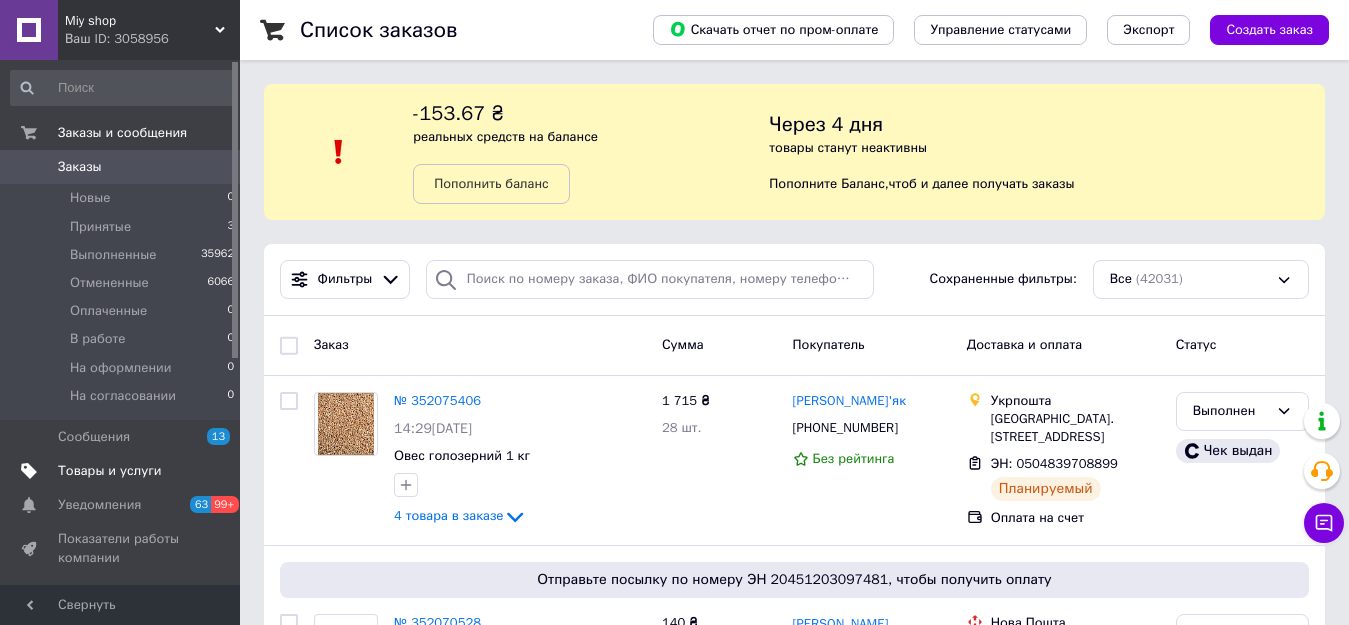 click on "Товары и услуги" at bounding box center (110, 471) 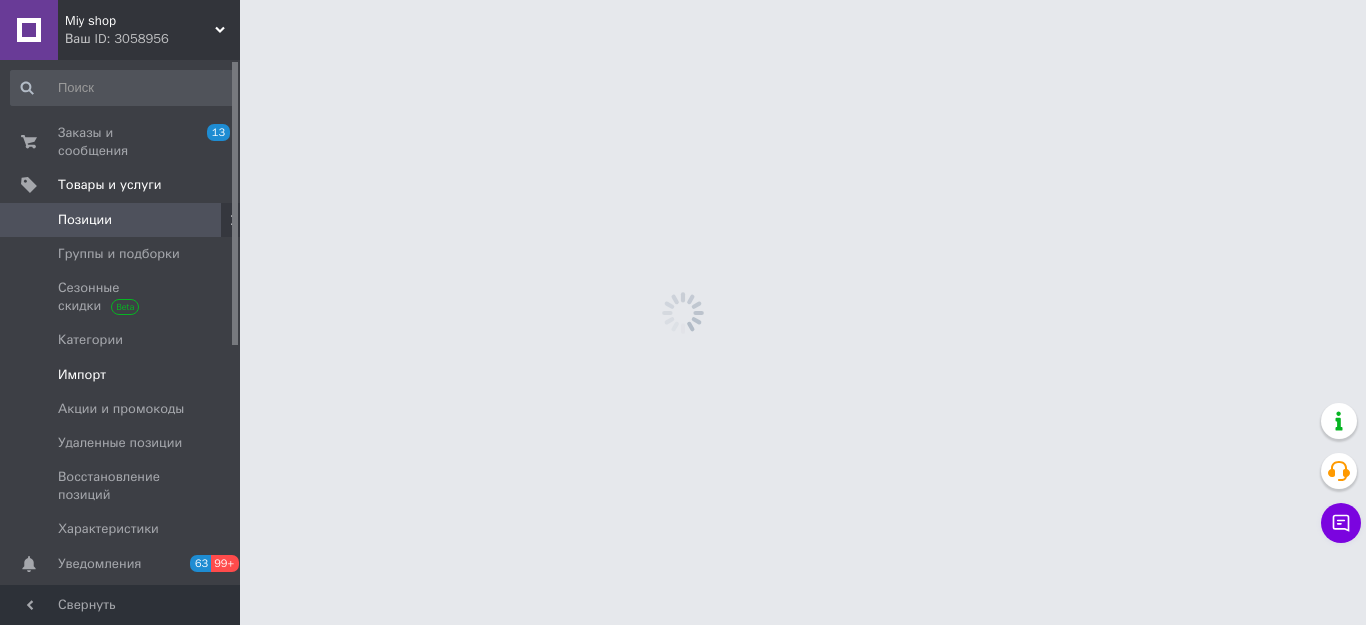 click on "Импорт" at bounding box center (121, 375) 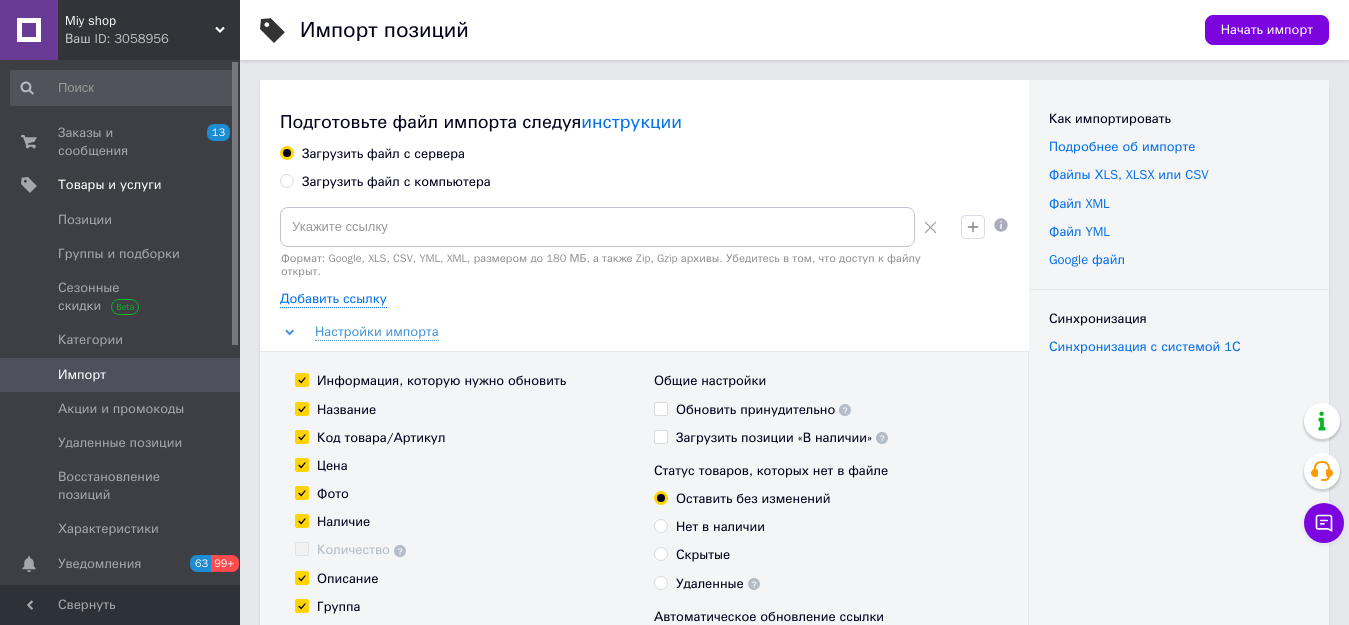click on "Загрузить файл с компьютера" at bounding box center (396, 182) 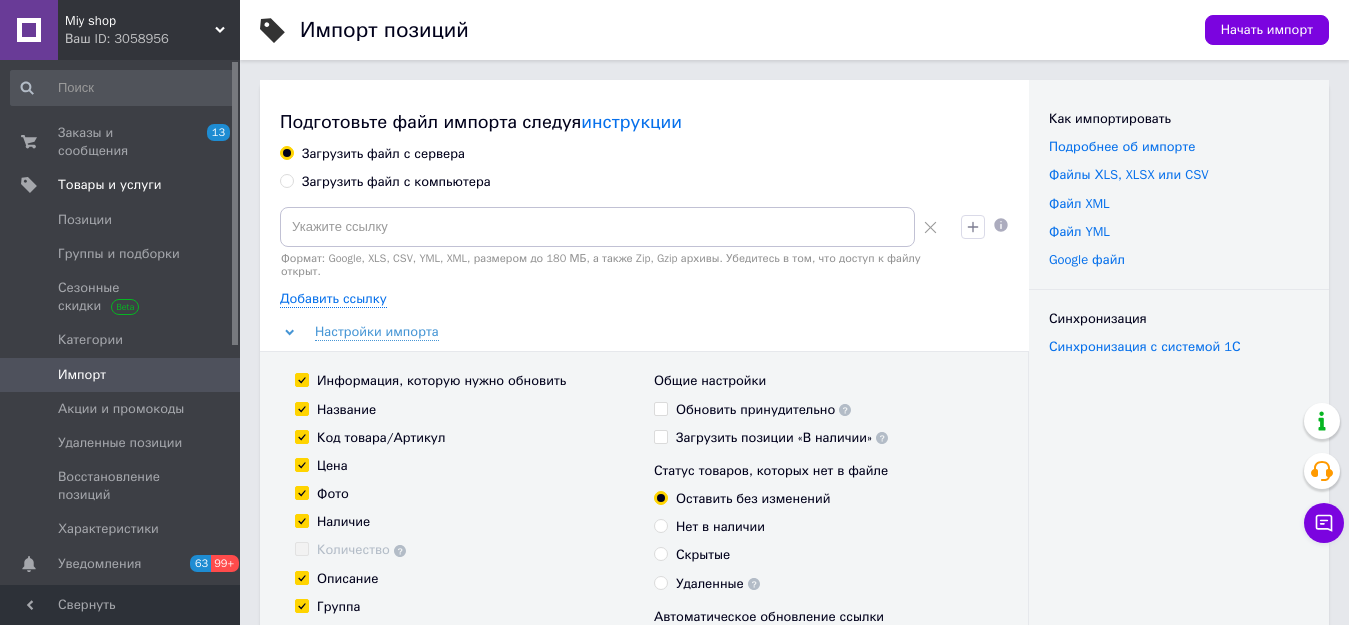 radio on "true" 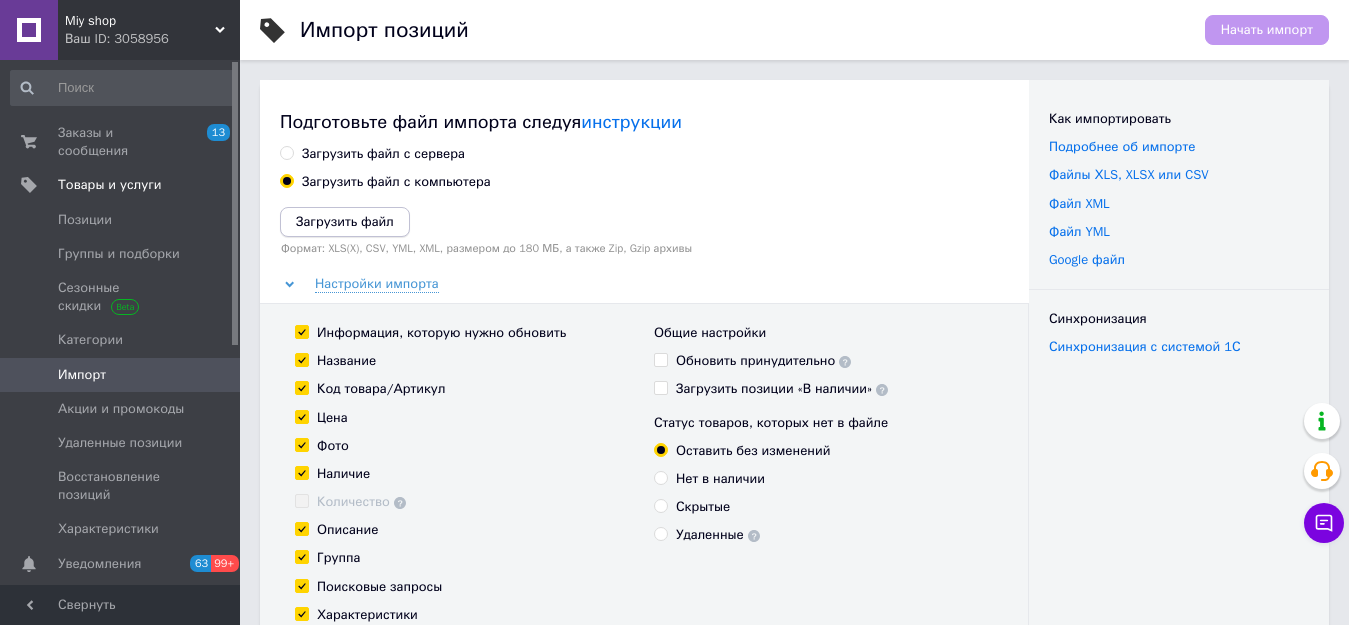 click on "Загрузить файл" at bounding box center (345, 221) 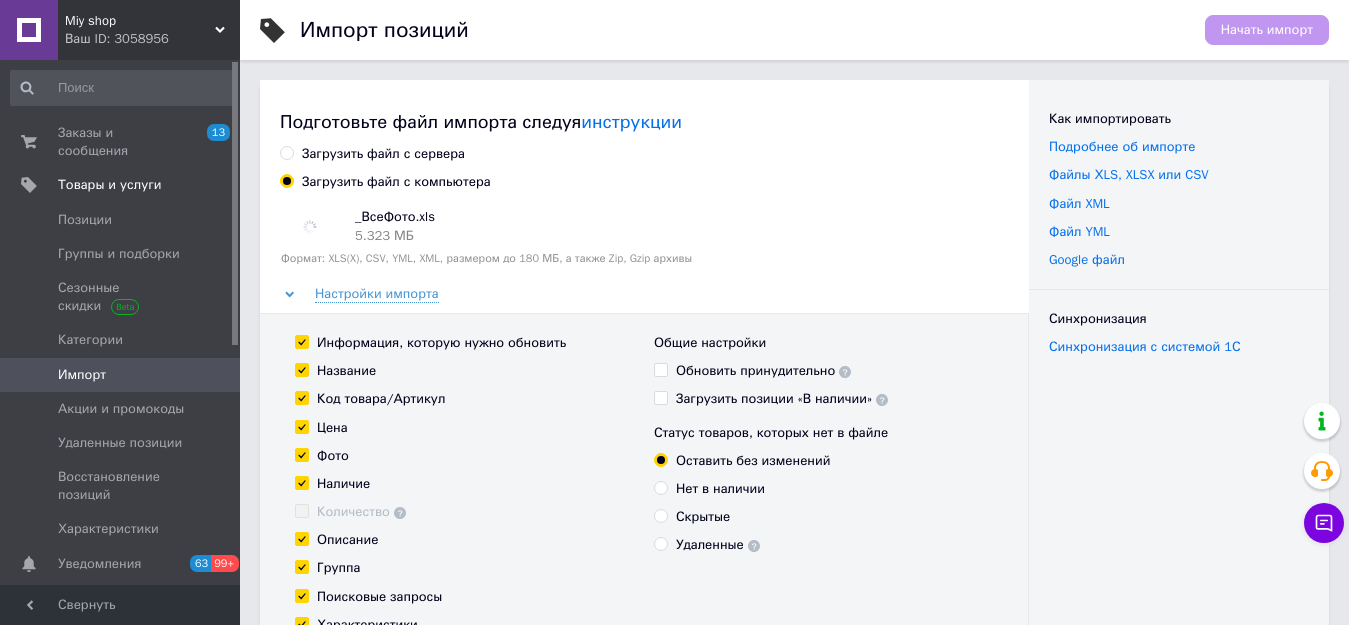 click on "Удаленные" at bounding box center (718, 545) 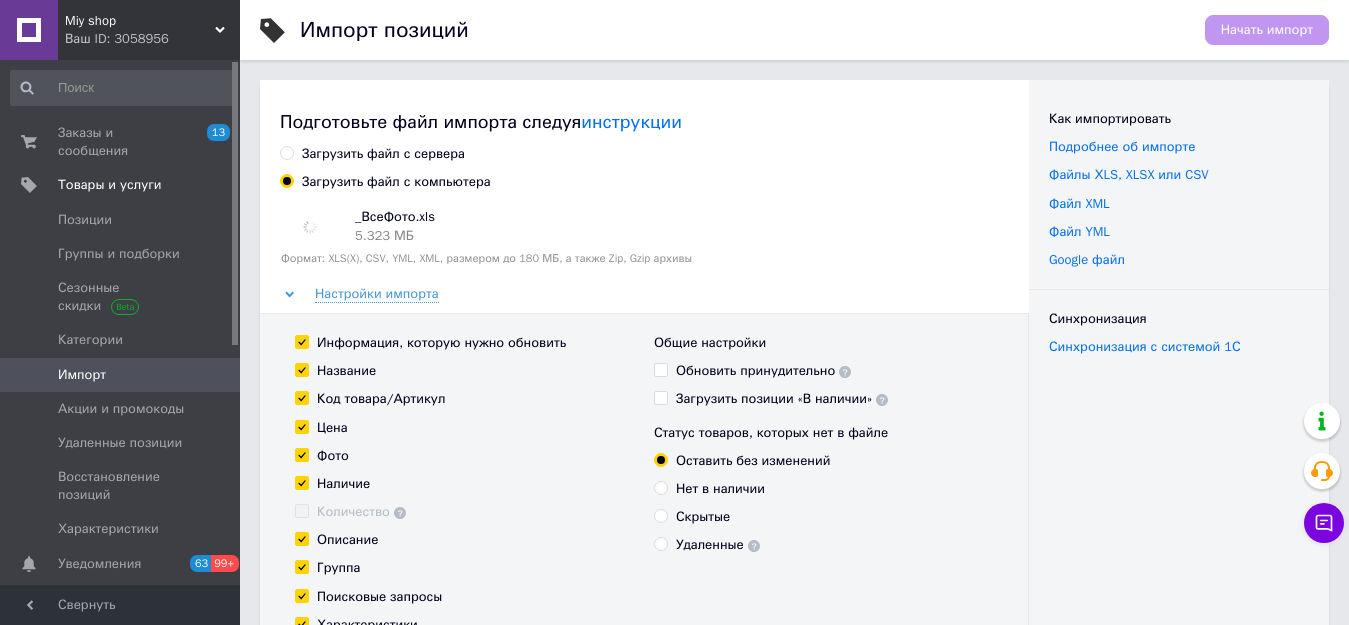 click on "Удаленные" at bounding box center [660, 543] 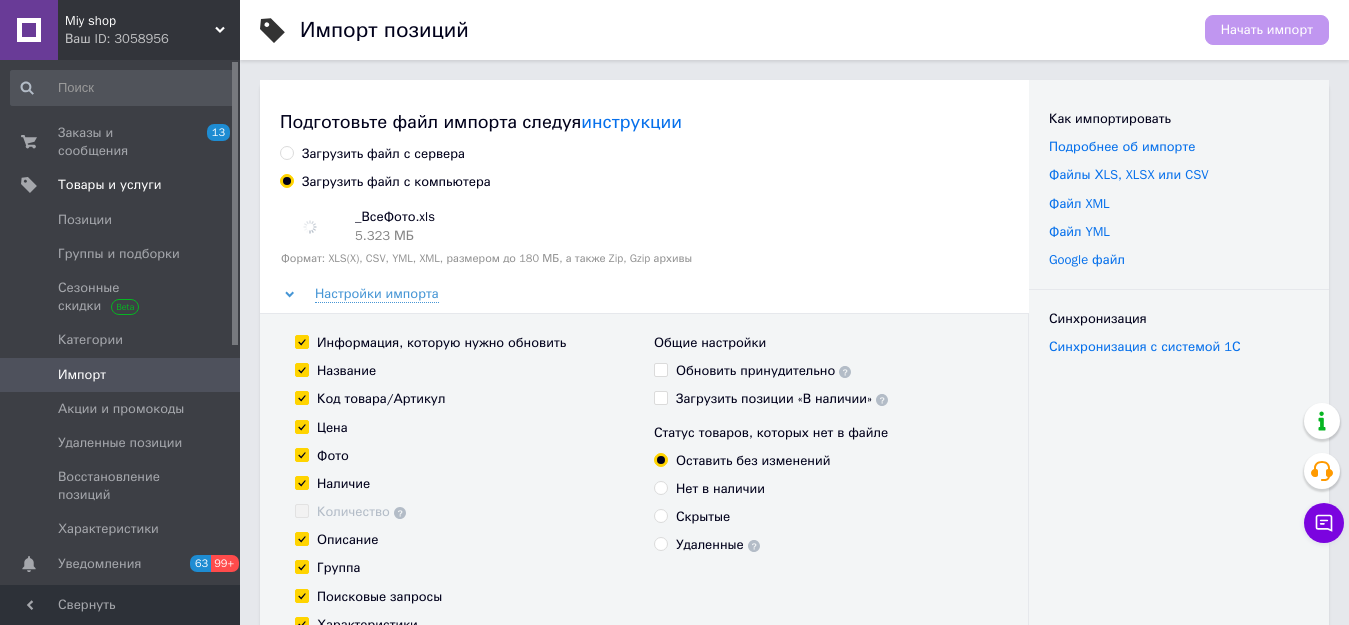radio on "true" 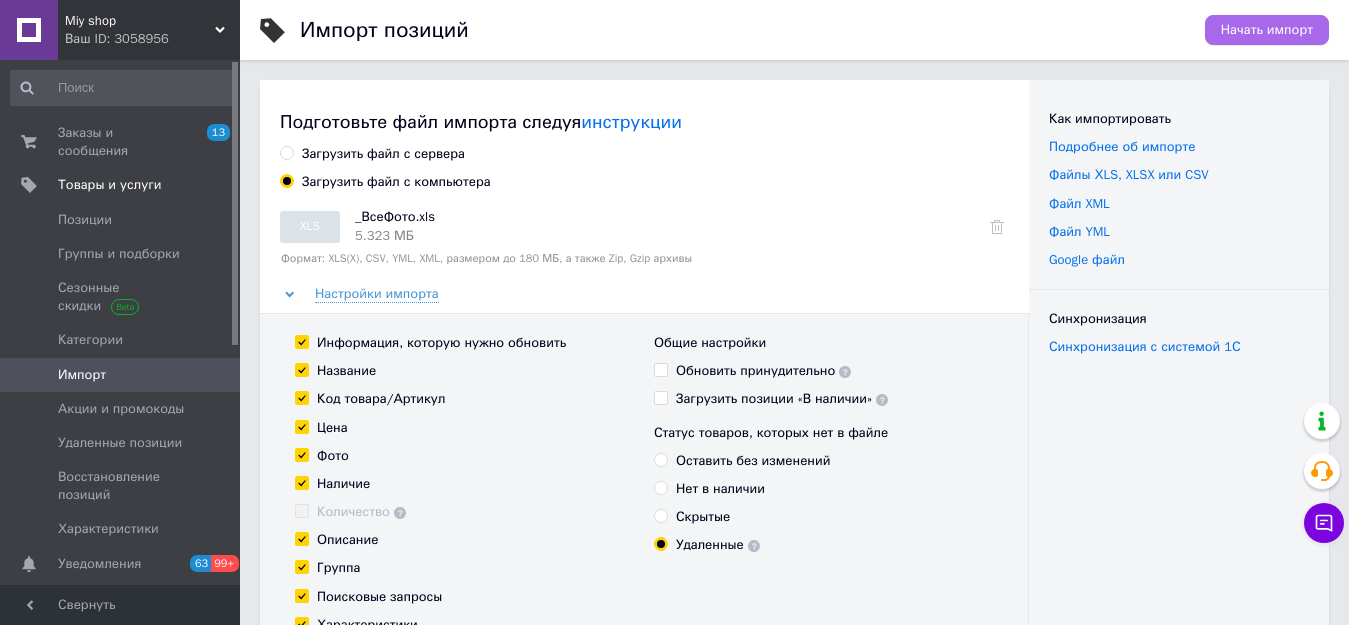 click on "Начать импорт" at bounding box center [1267, 30] 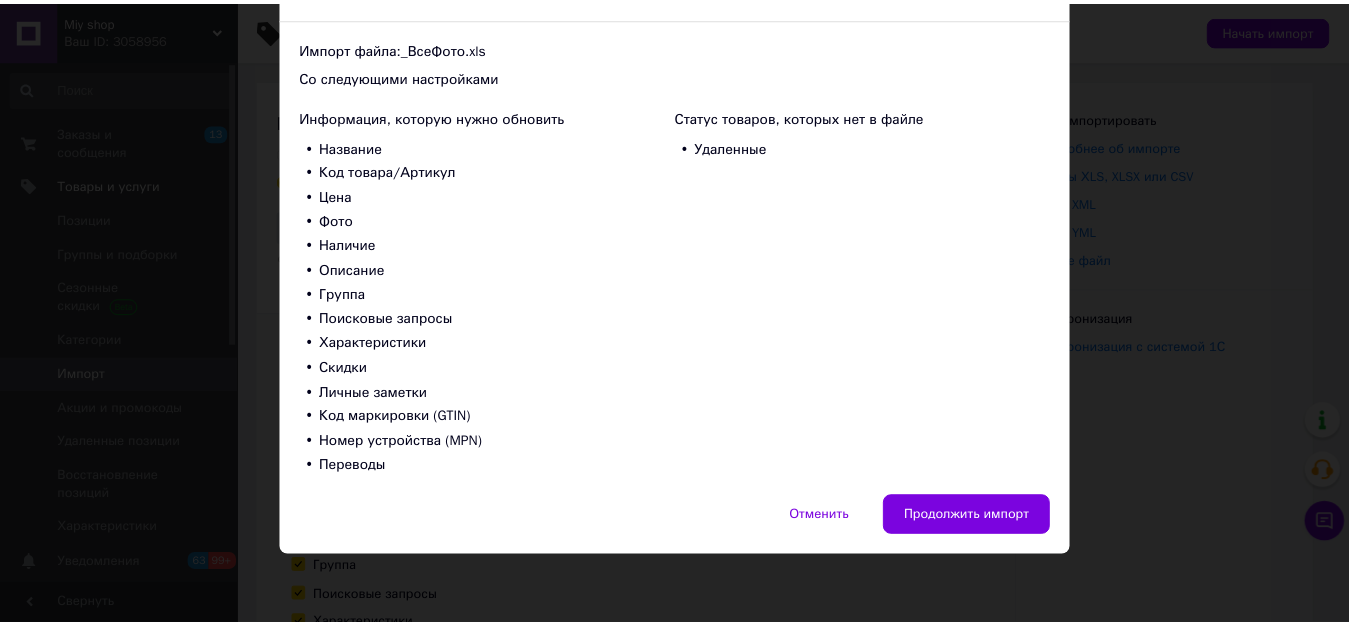 scroll, scrollTop: 125, scrollLeft: 0, axis: vertical 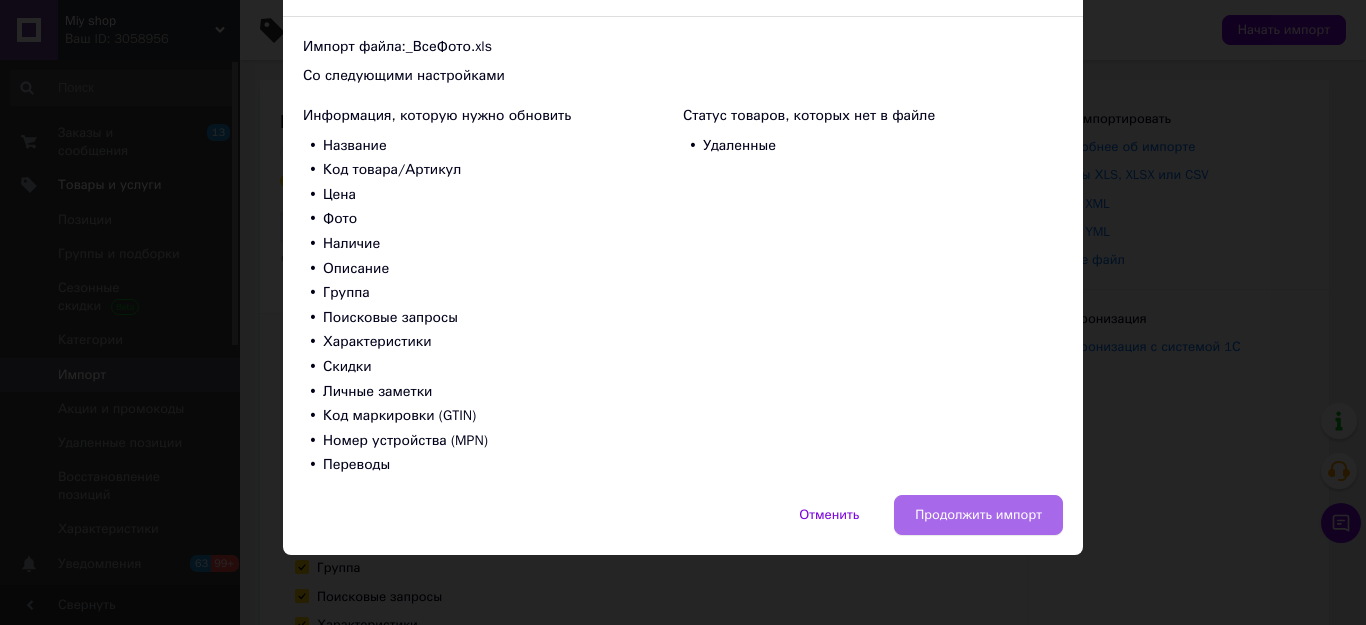 click on "Продолжить импорт" at bounding box center [978, 515] 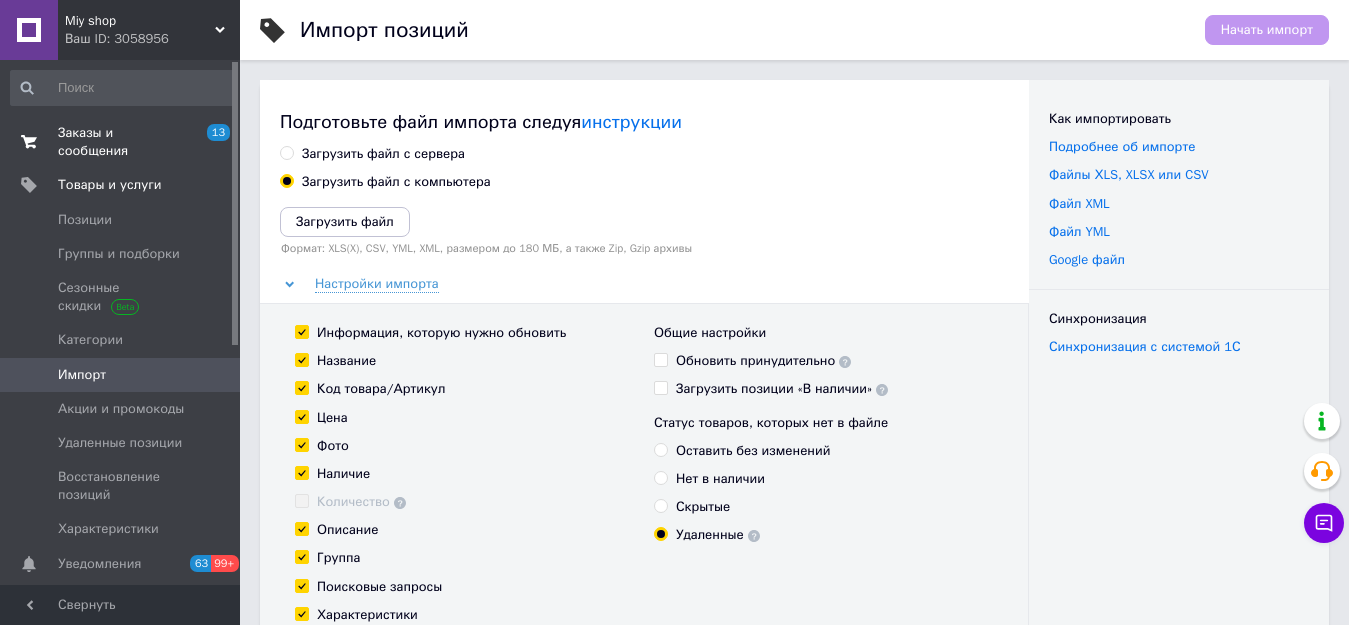 click on "Заказы и сообщения" at bounding box center [121, 142] 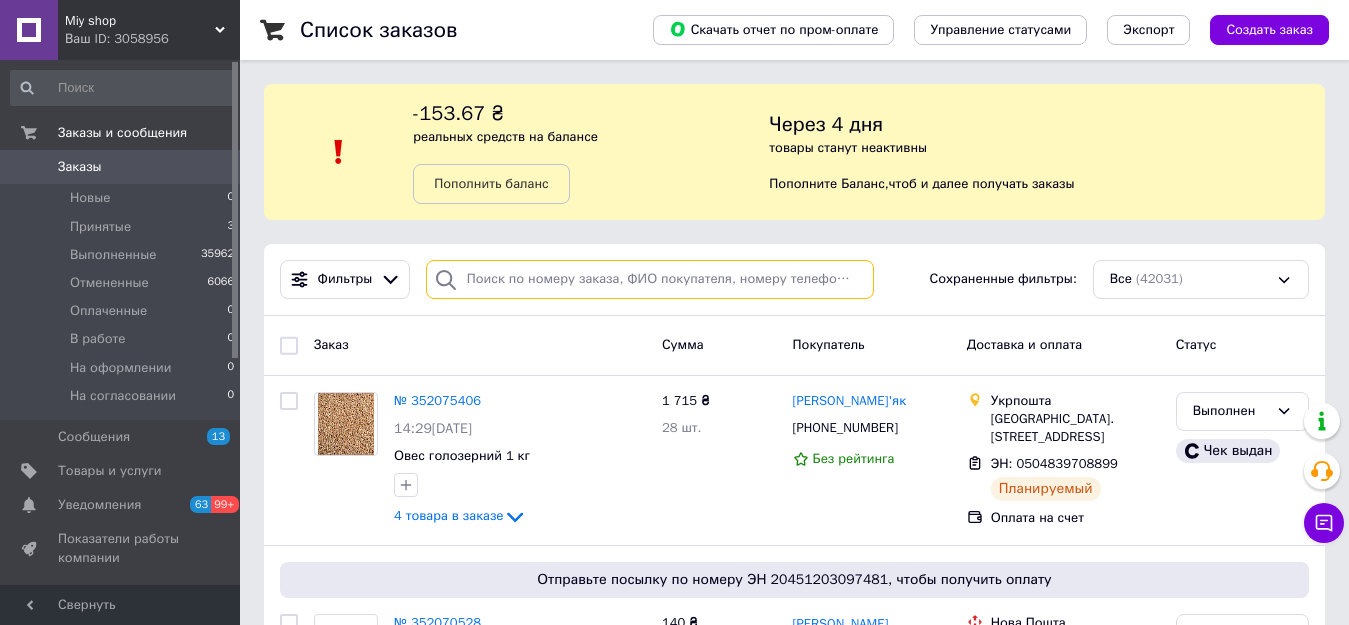 click at bounding box center [650, 279] 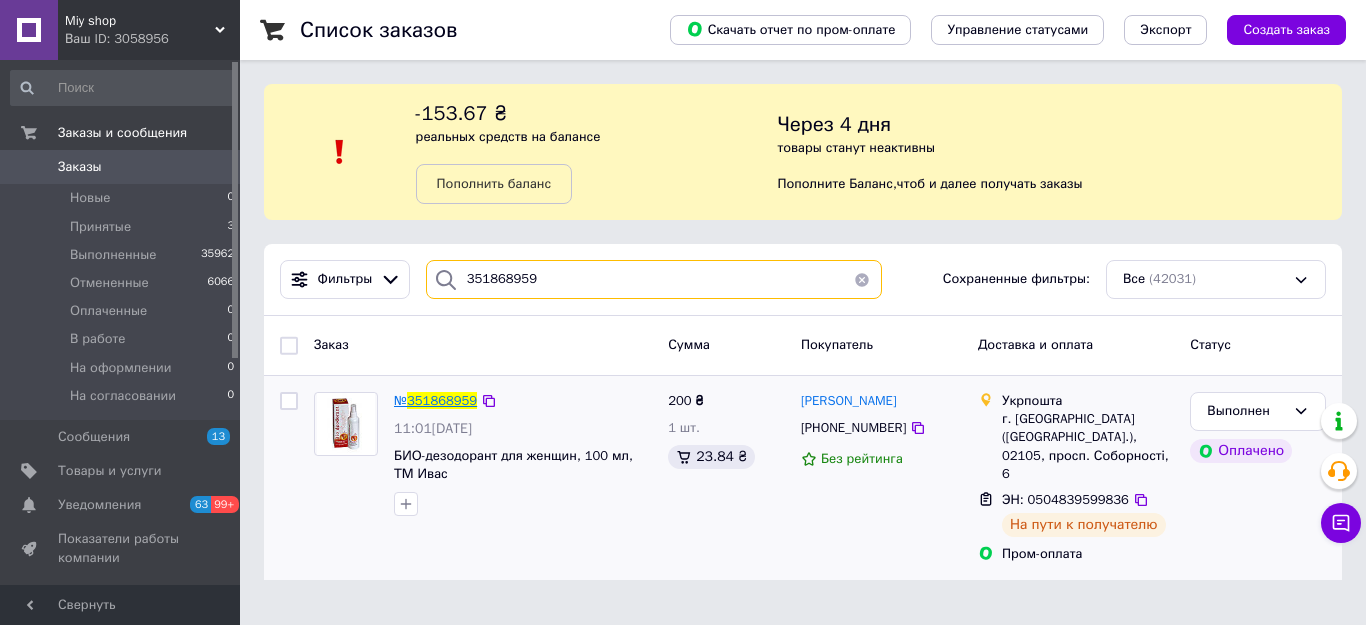 type on "351868959" 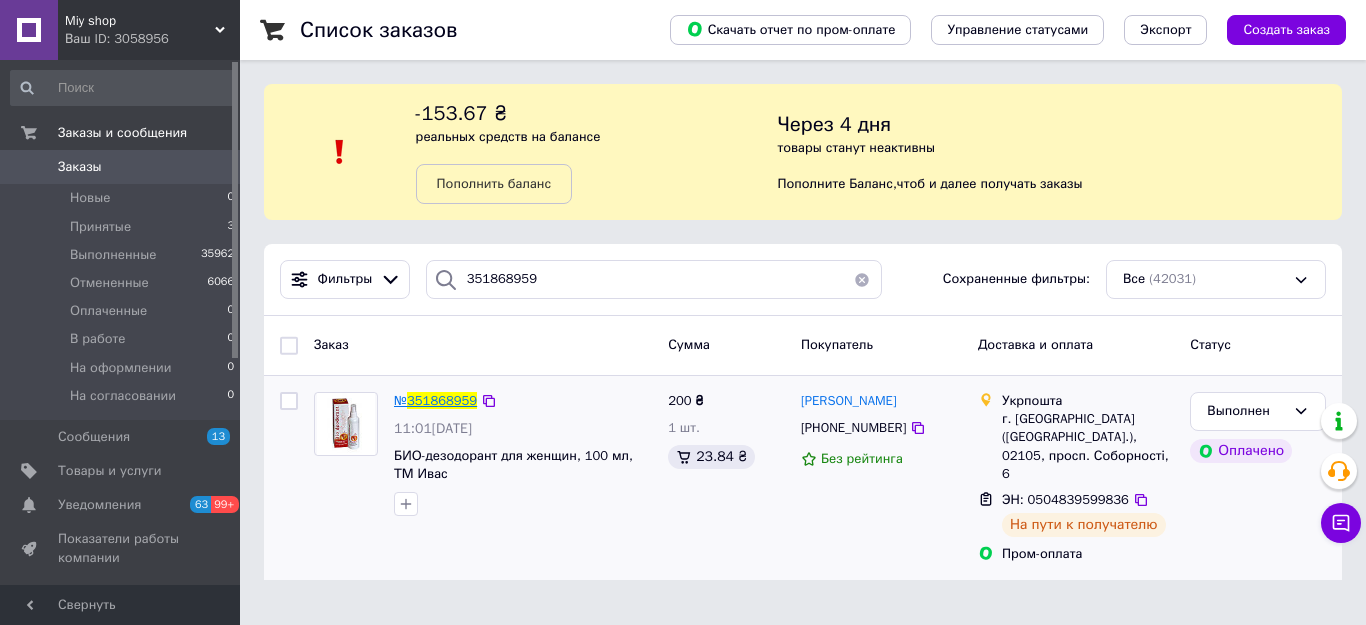 click on "351868959" at bounding box center (442, 400) 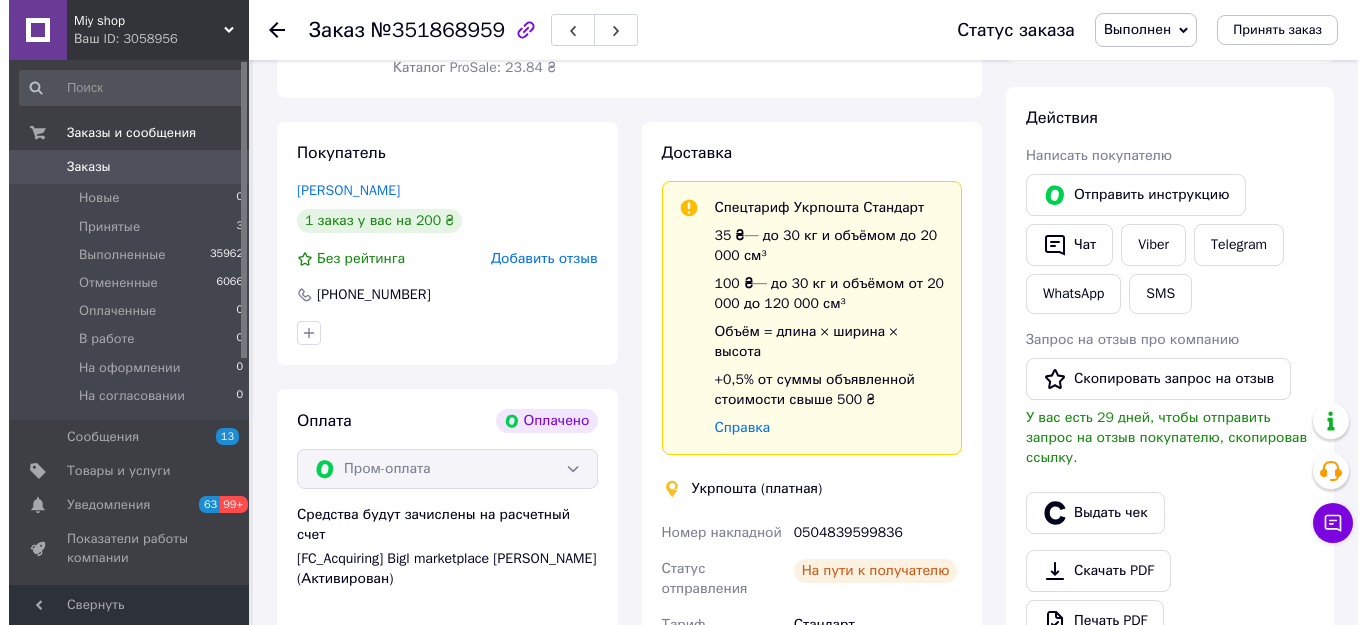 scroll, scrollTop: 400, scrollLeft: 0, axis: vertical 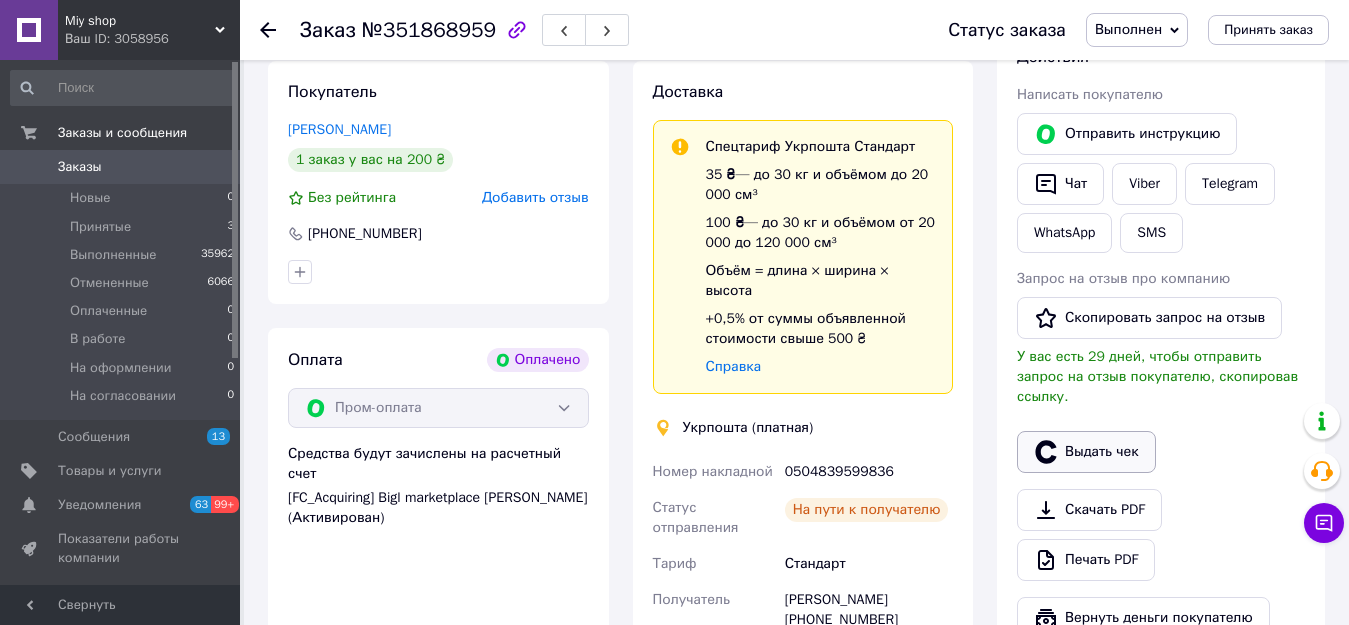 click on "Выдать чек" at bounding box center [1086, 452] 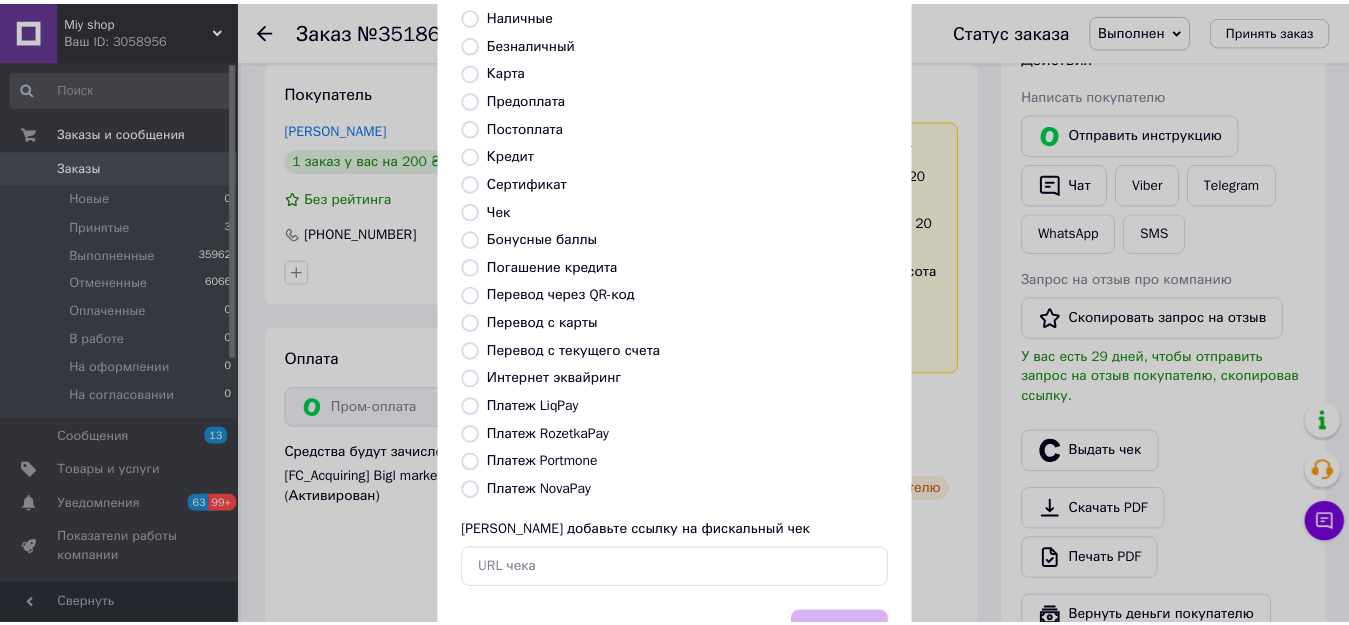 scroll, scrollTop: 234, scrollLeft: 0, axis: vertical 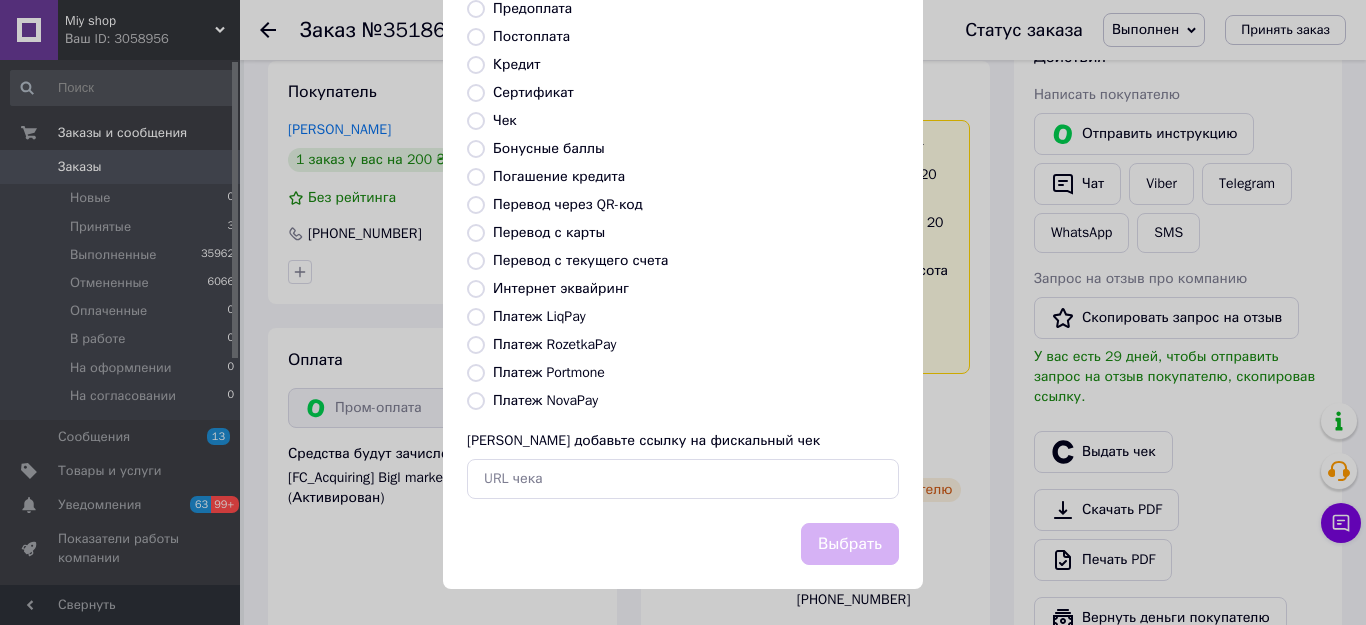 click on "Платеж RozetkaPay" at bounding box center (696, 345) 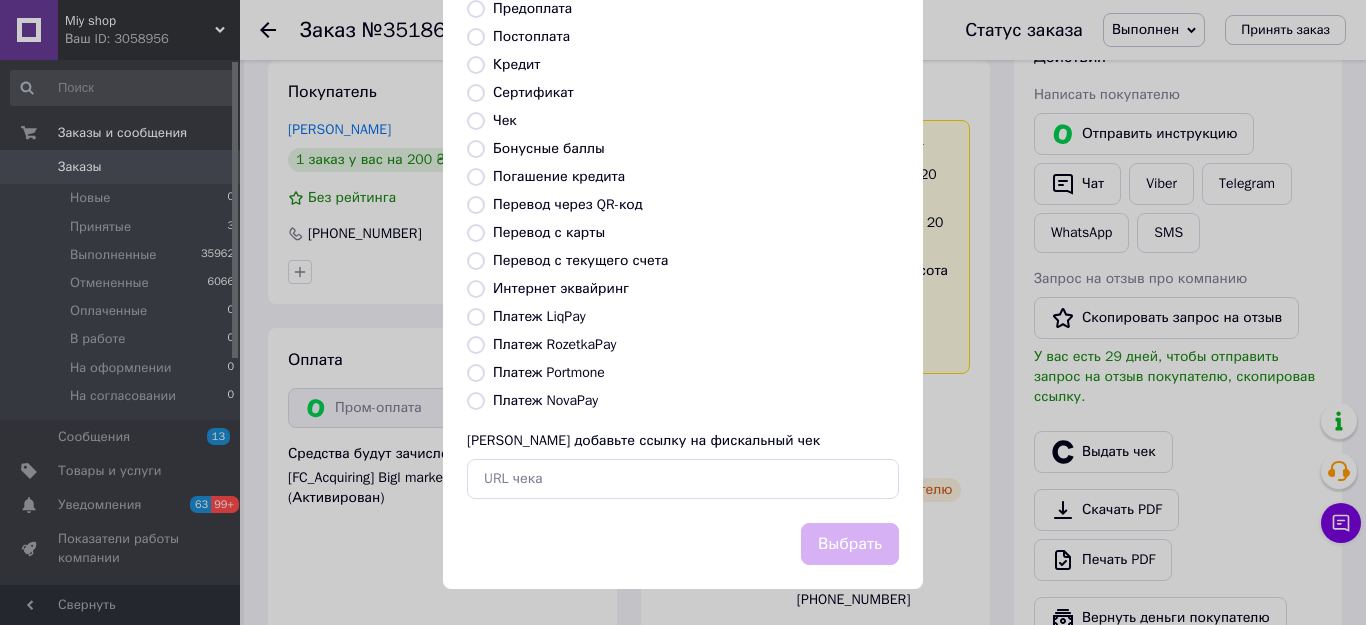 radio on "true" 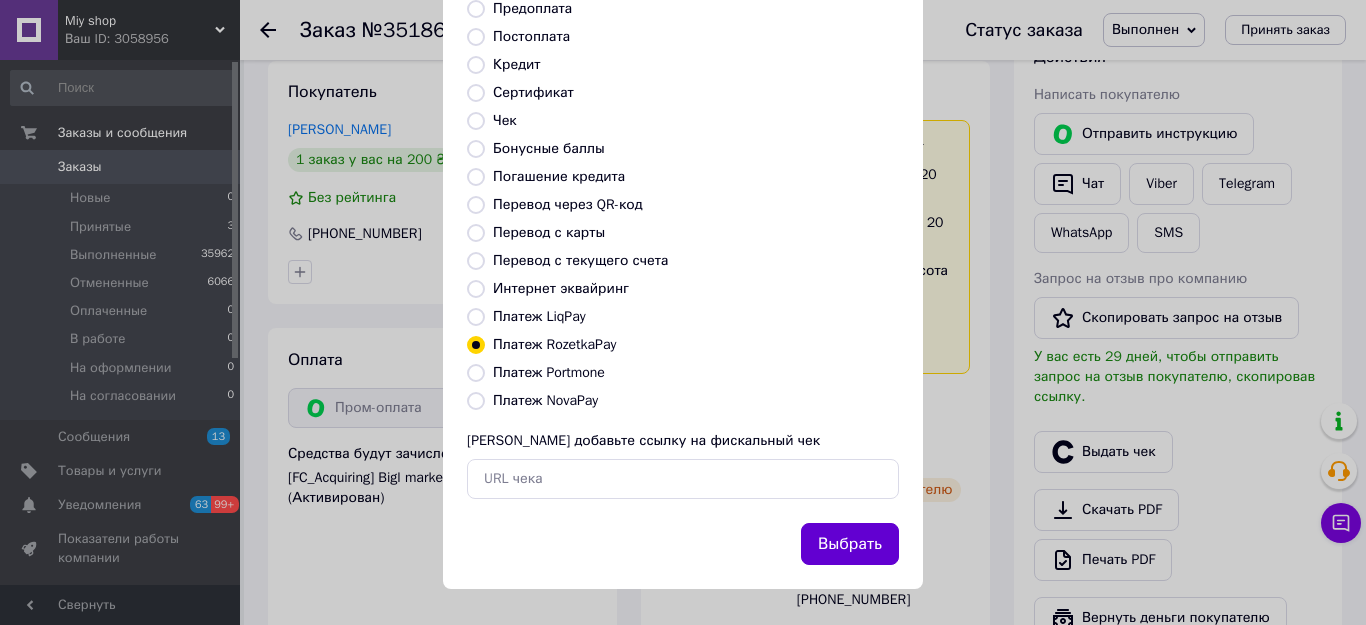click on "Выбрать" at bounding box center (850, 544) 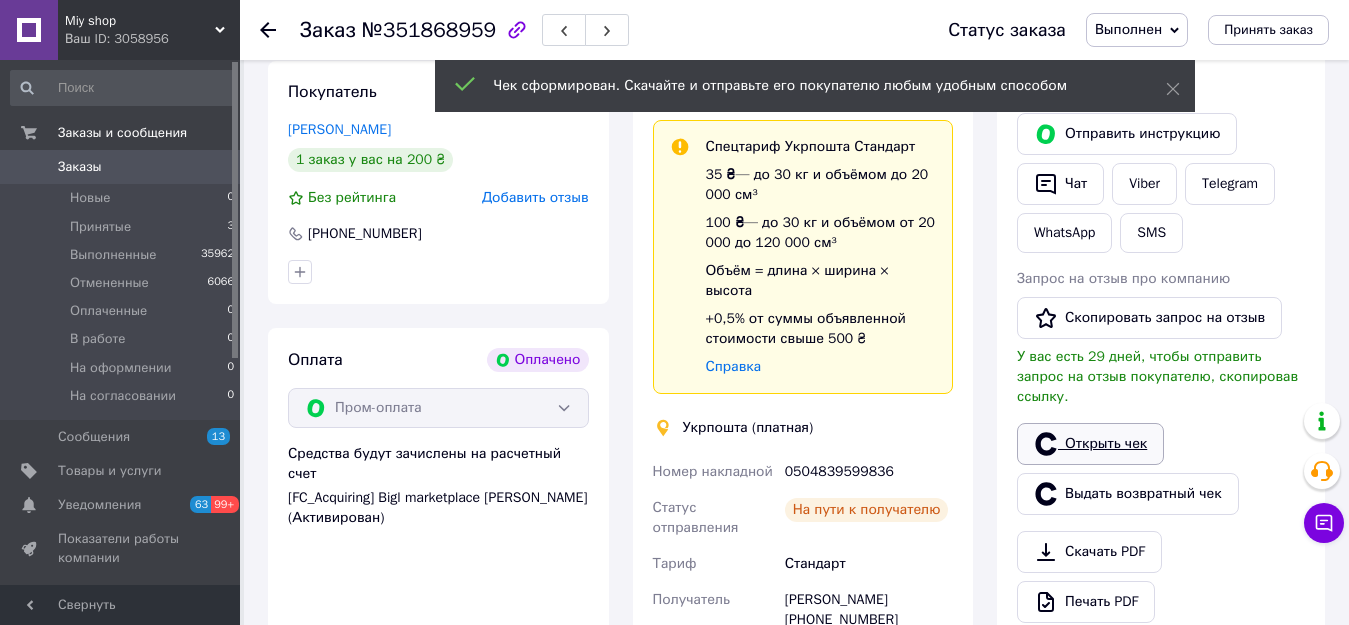 click on "Открыть чек" at bounding box center (1090, 444) 